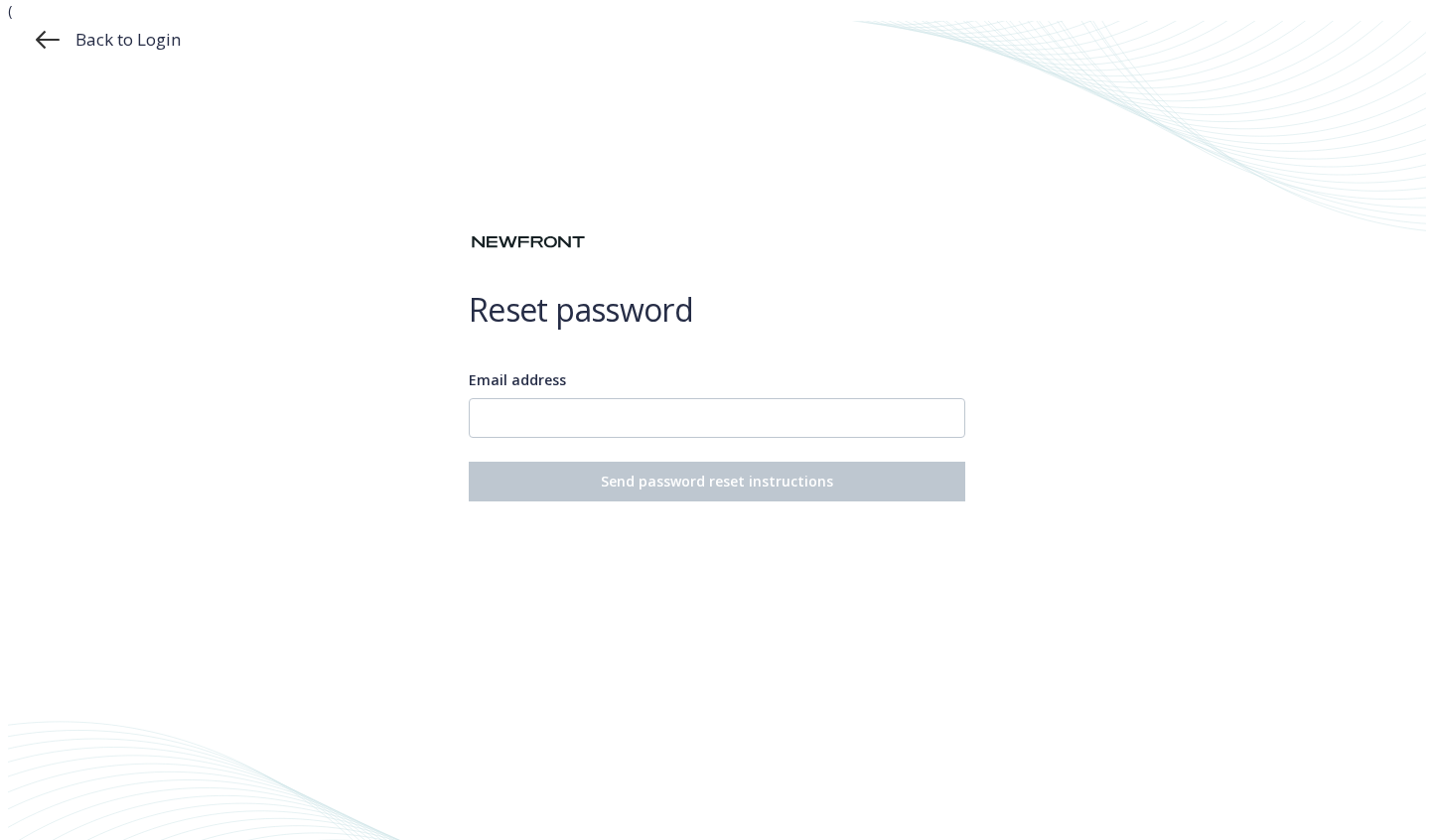 scroll, scrollTop: 0, scrollLeft: 0, axis: both 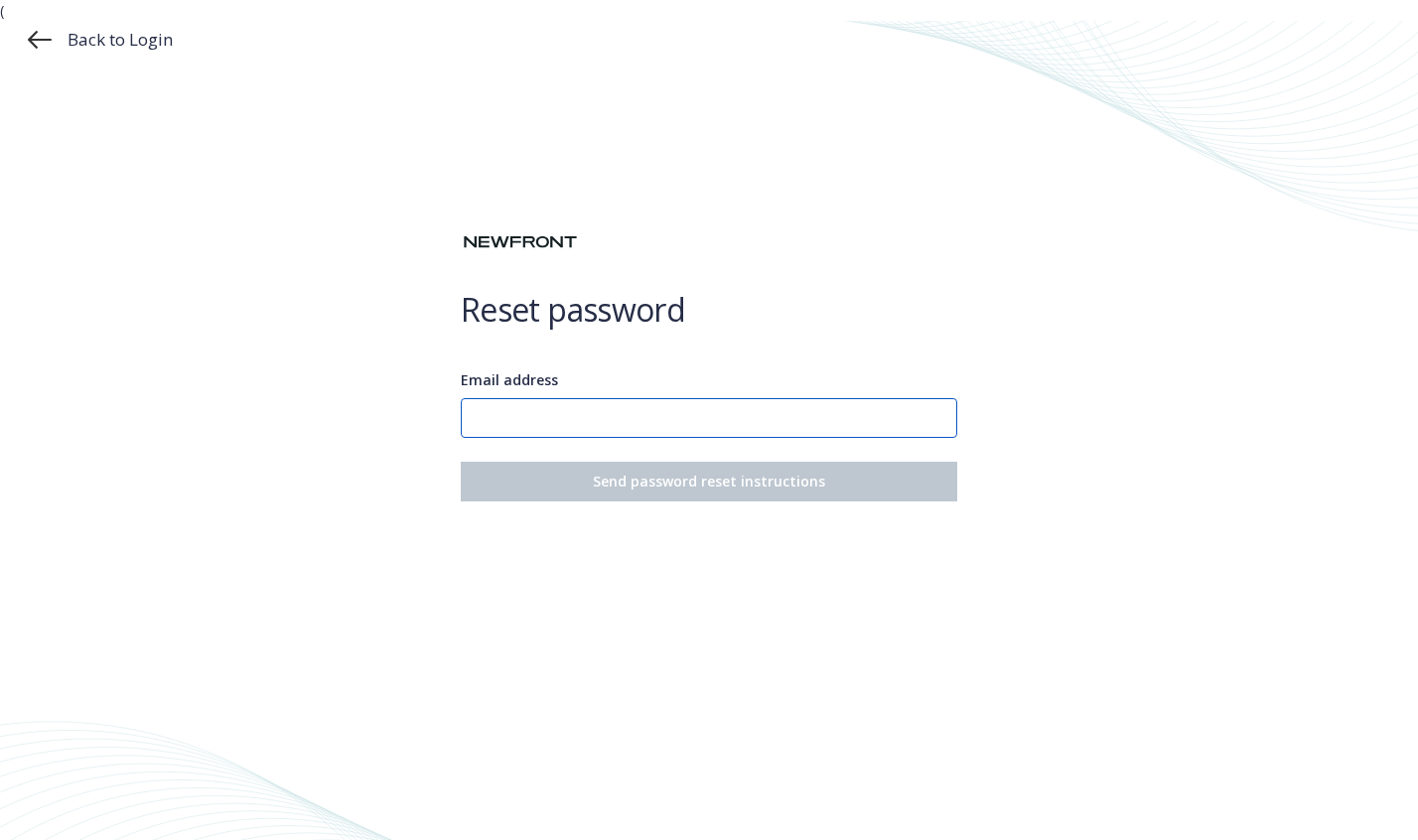 click on "Email address" at bounding box center [709, 418] 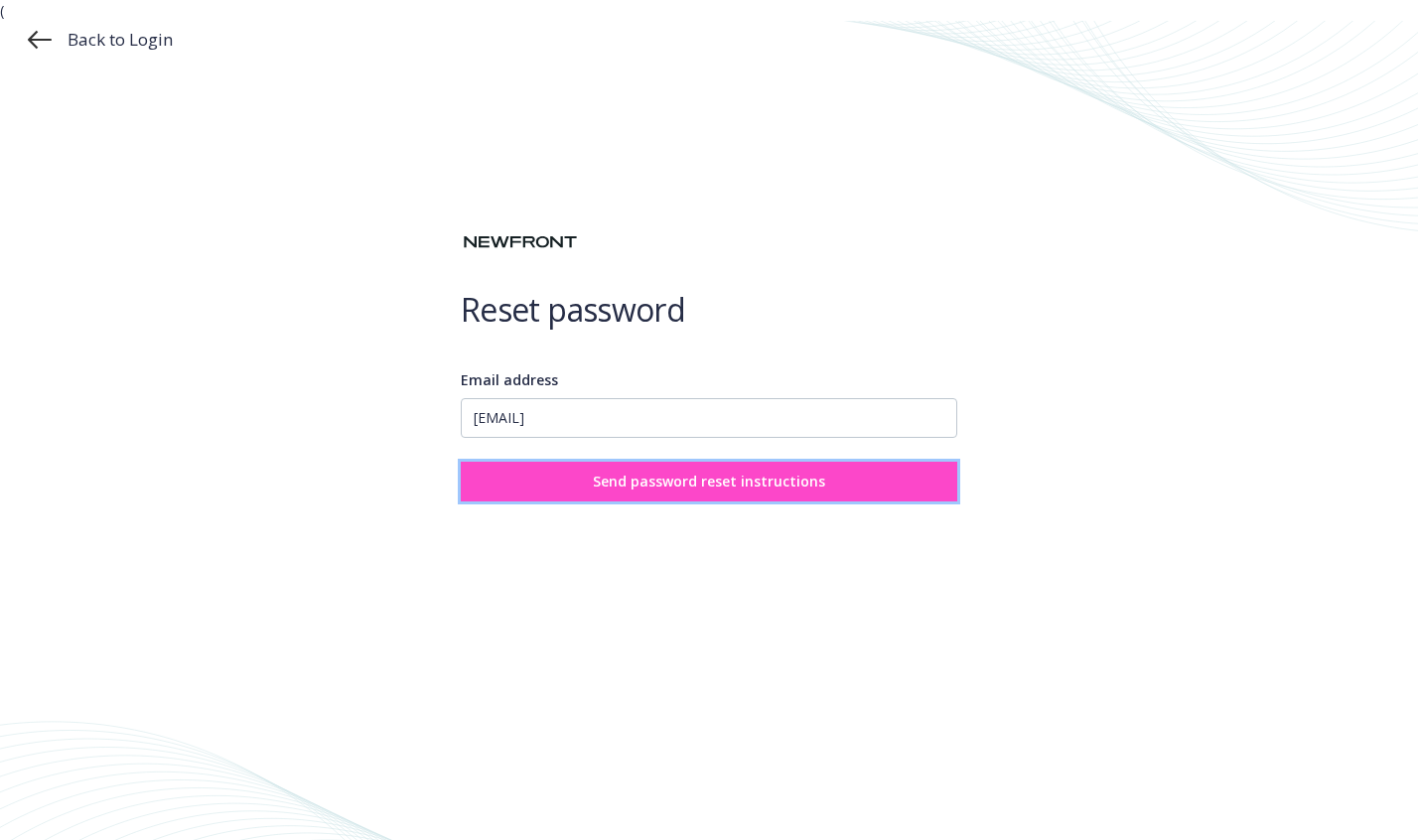 click on "Send password reset instructions" at bounding box center (709, 482) 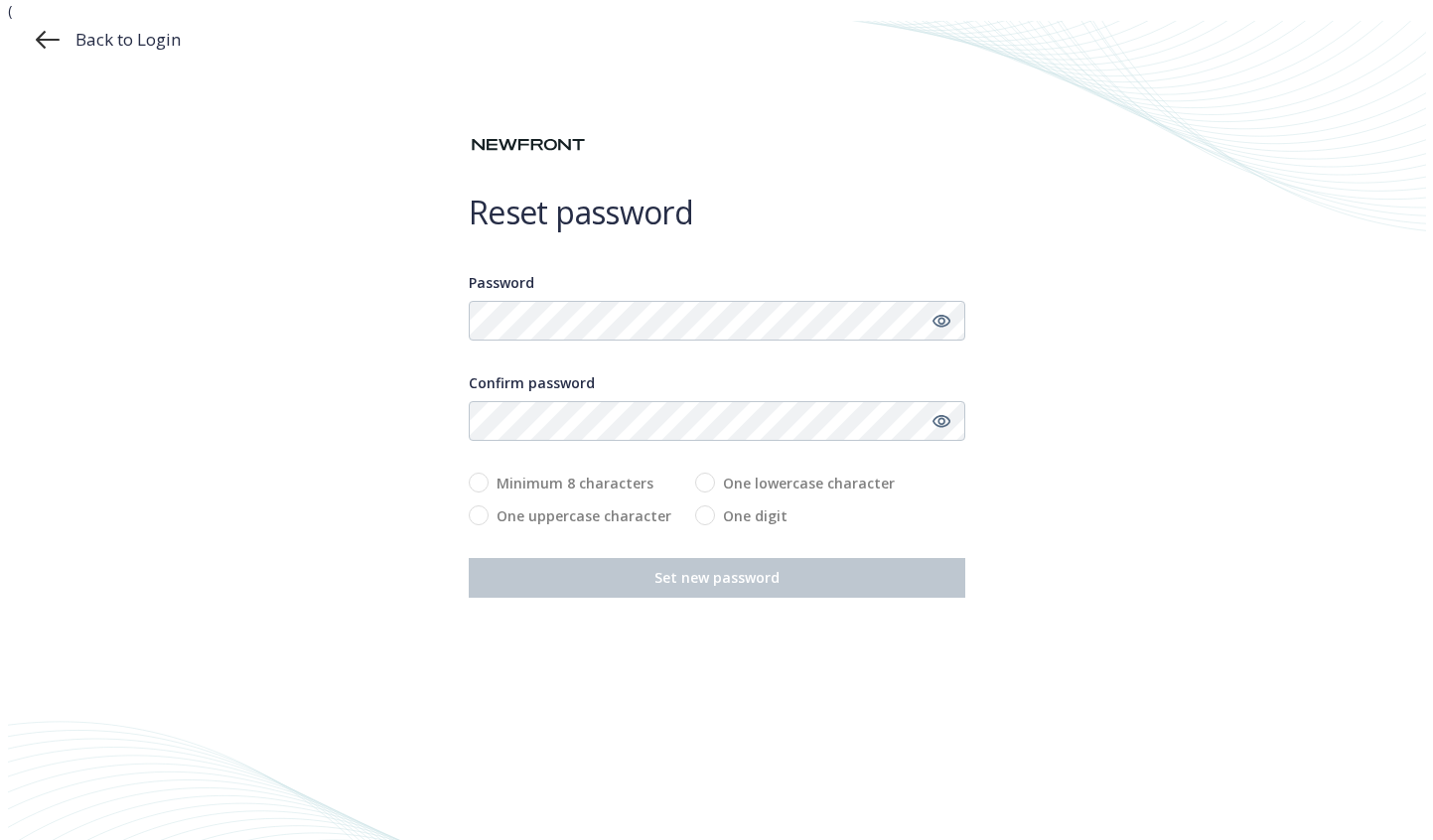 scroll, scrollTop: 0, scrollLeft: 0, axis: both 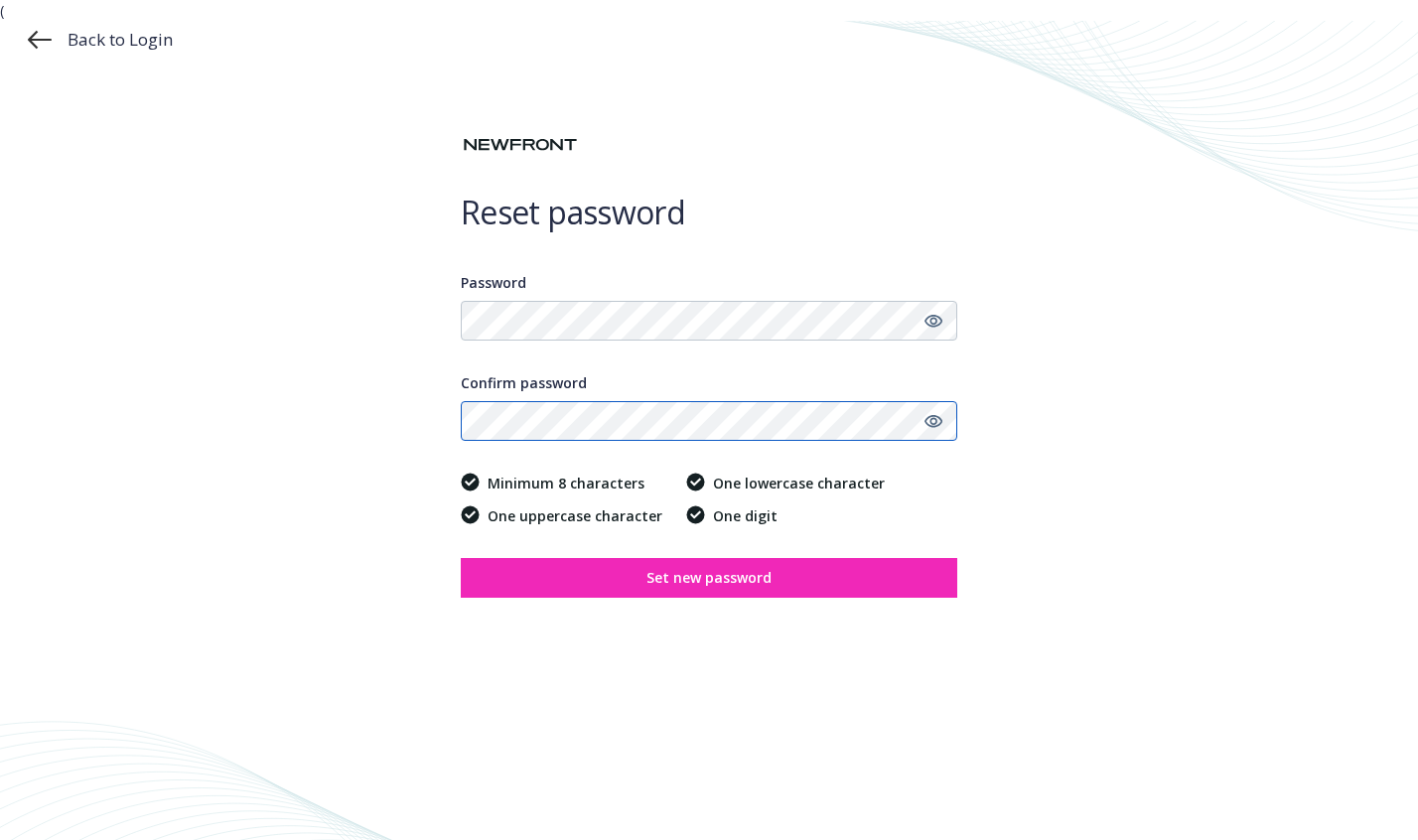 click on "Set new password" at bounding box center [709, 578] 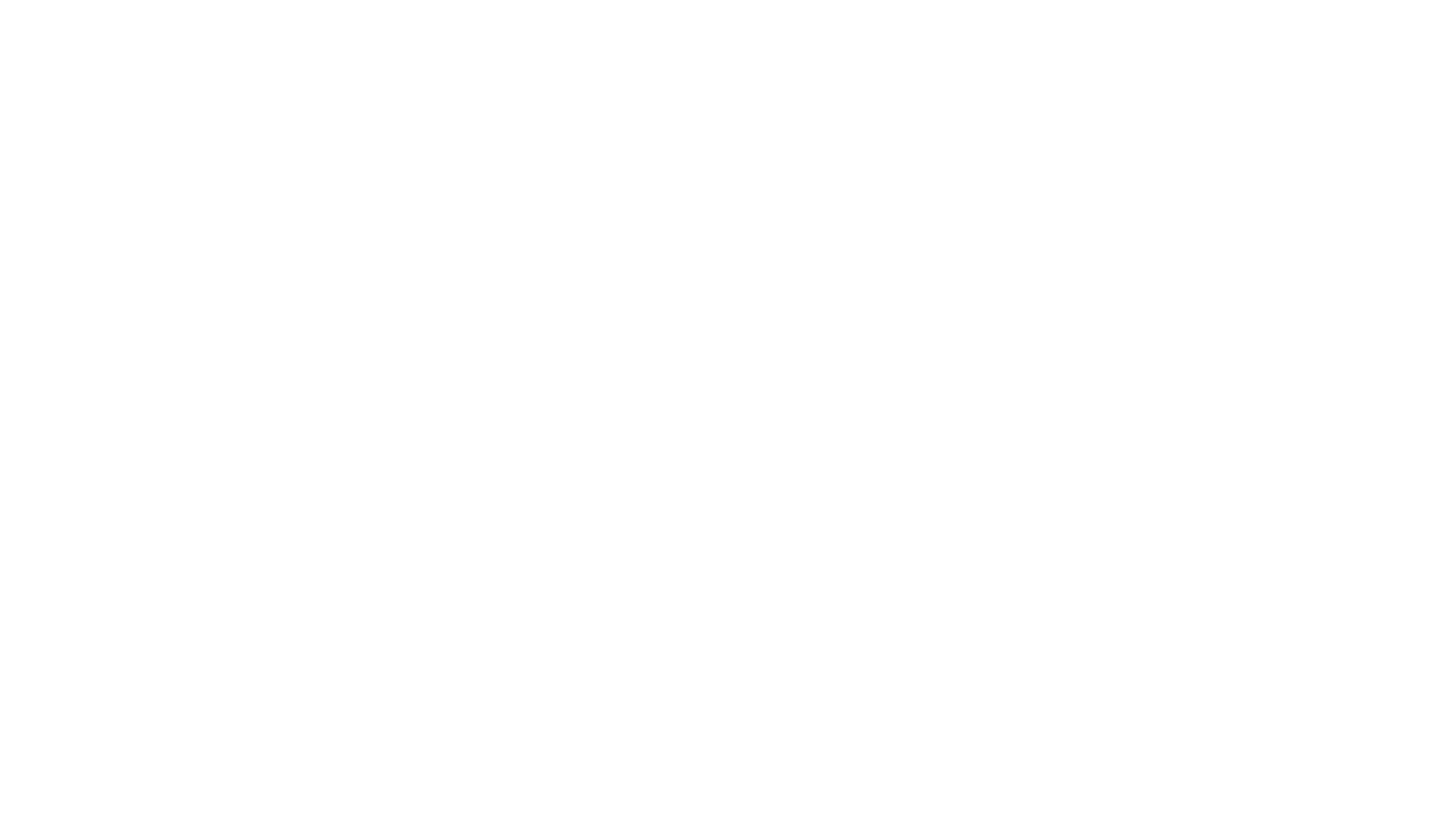scroll, scrollTop: 0, scrollLeft: 0, axis: both 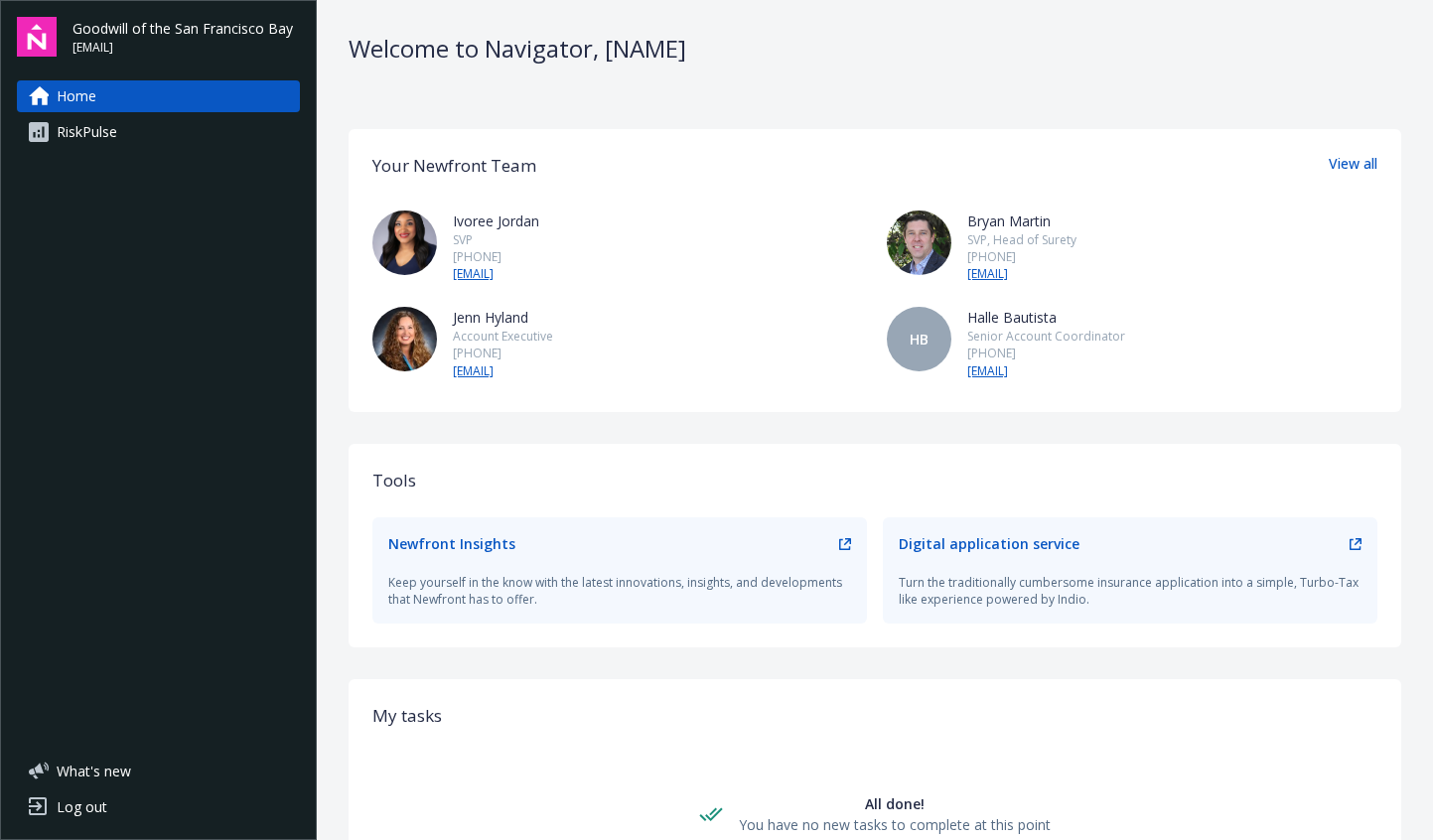 click on "RiskPulse" at bounding box center [86, 132] 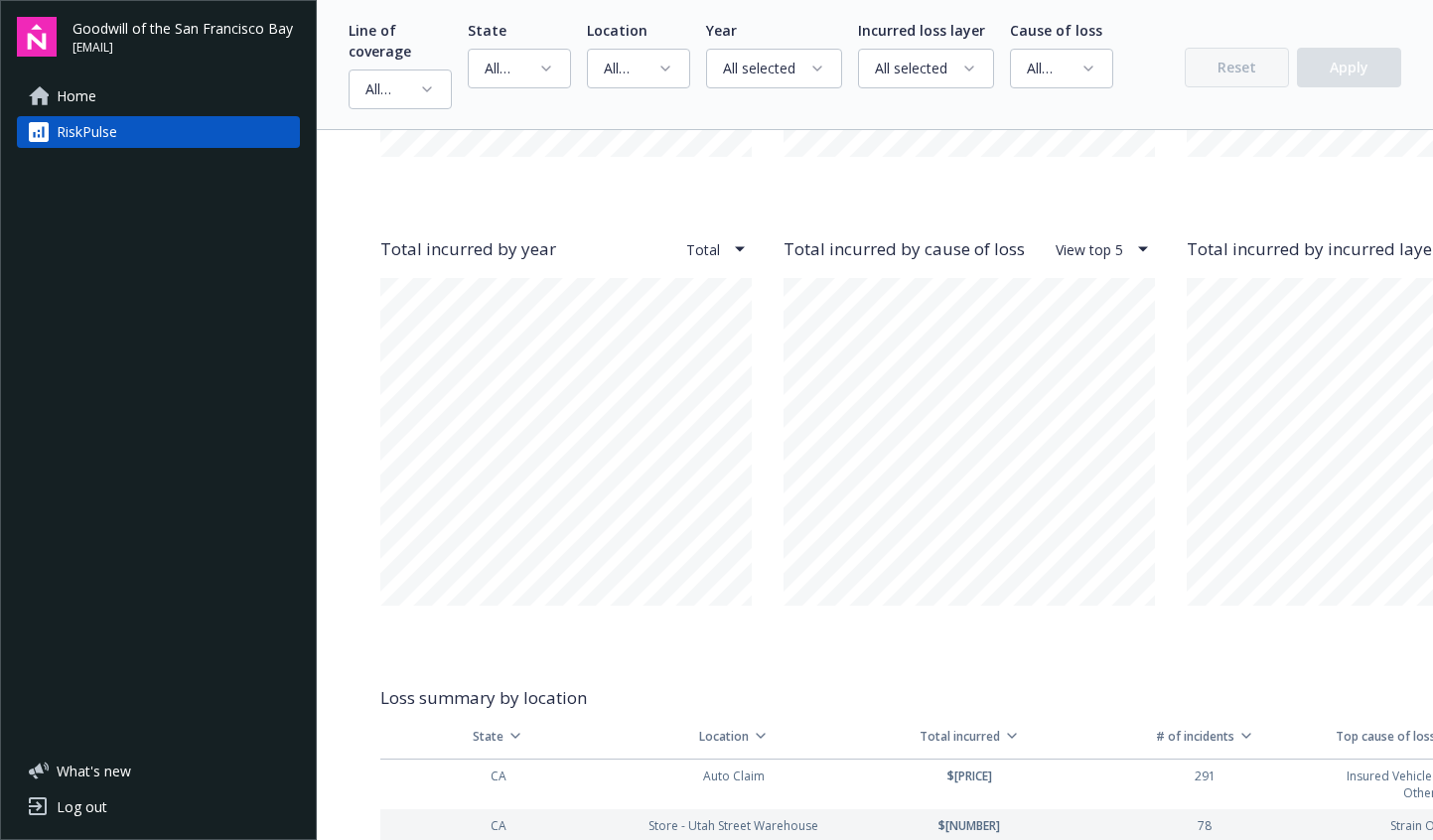 scroll, scrollTop: 2284, scrollLeft: 0, axis: vertical 